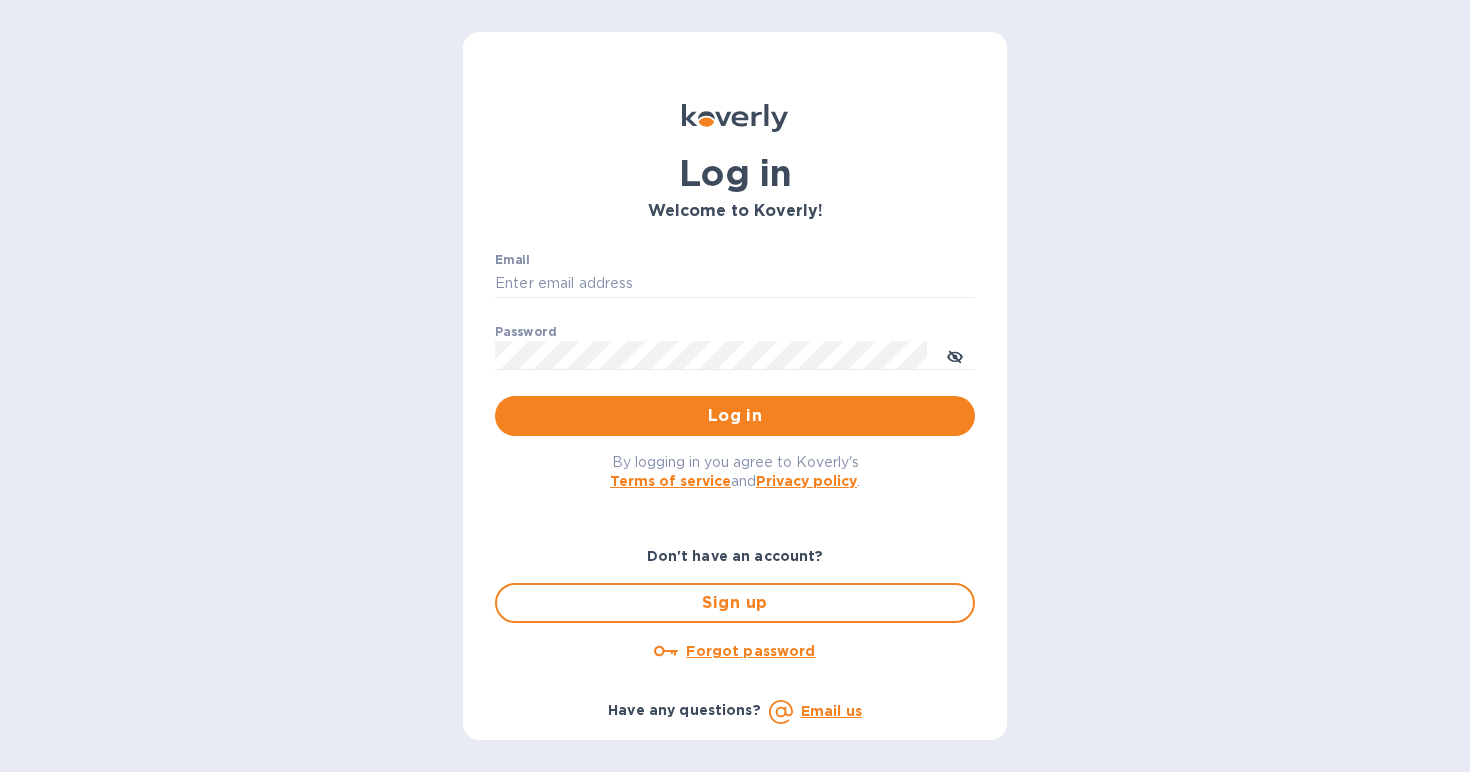 scroll, scrollTop: 0, scrollLeft: 0, axis: both 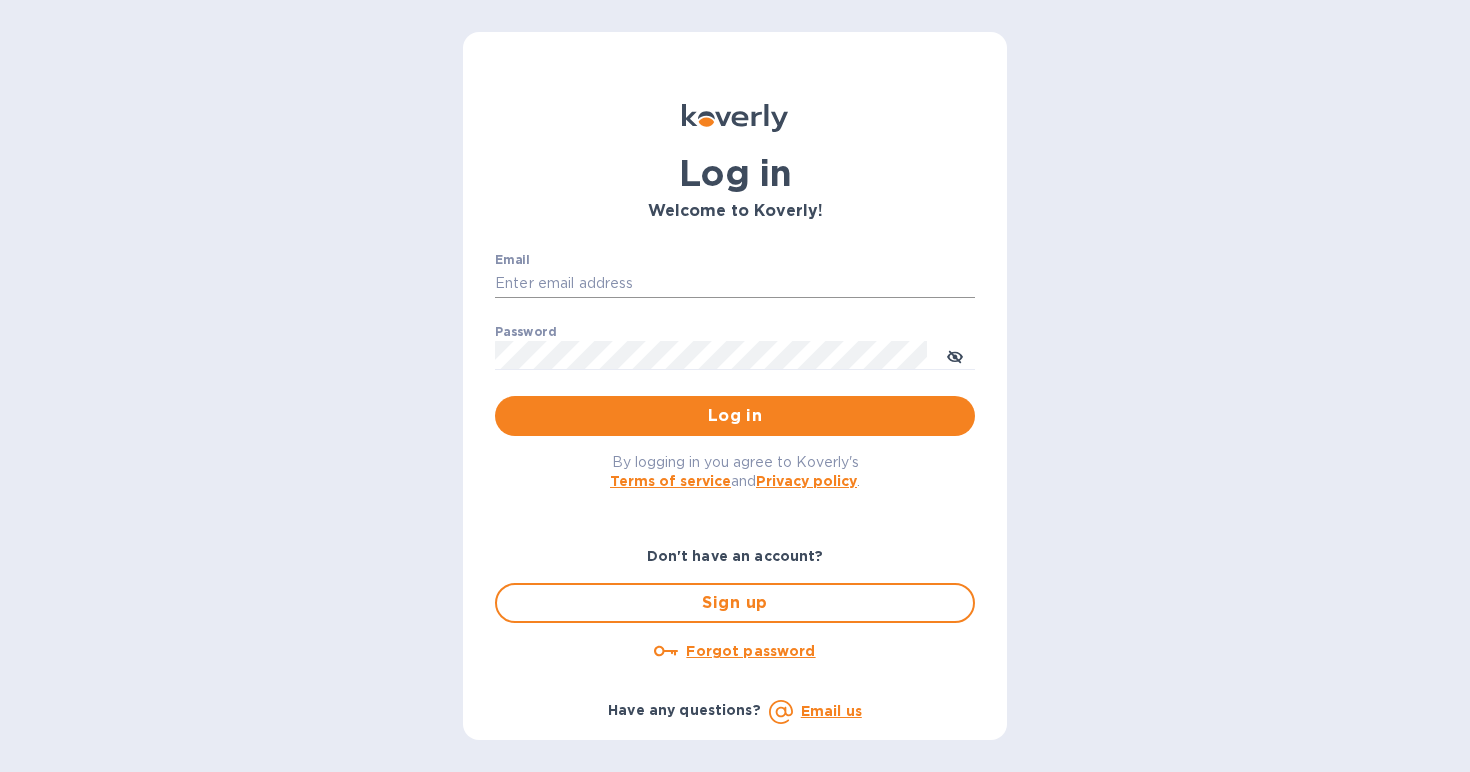 click on "Email" at bounding box center [735, 284] 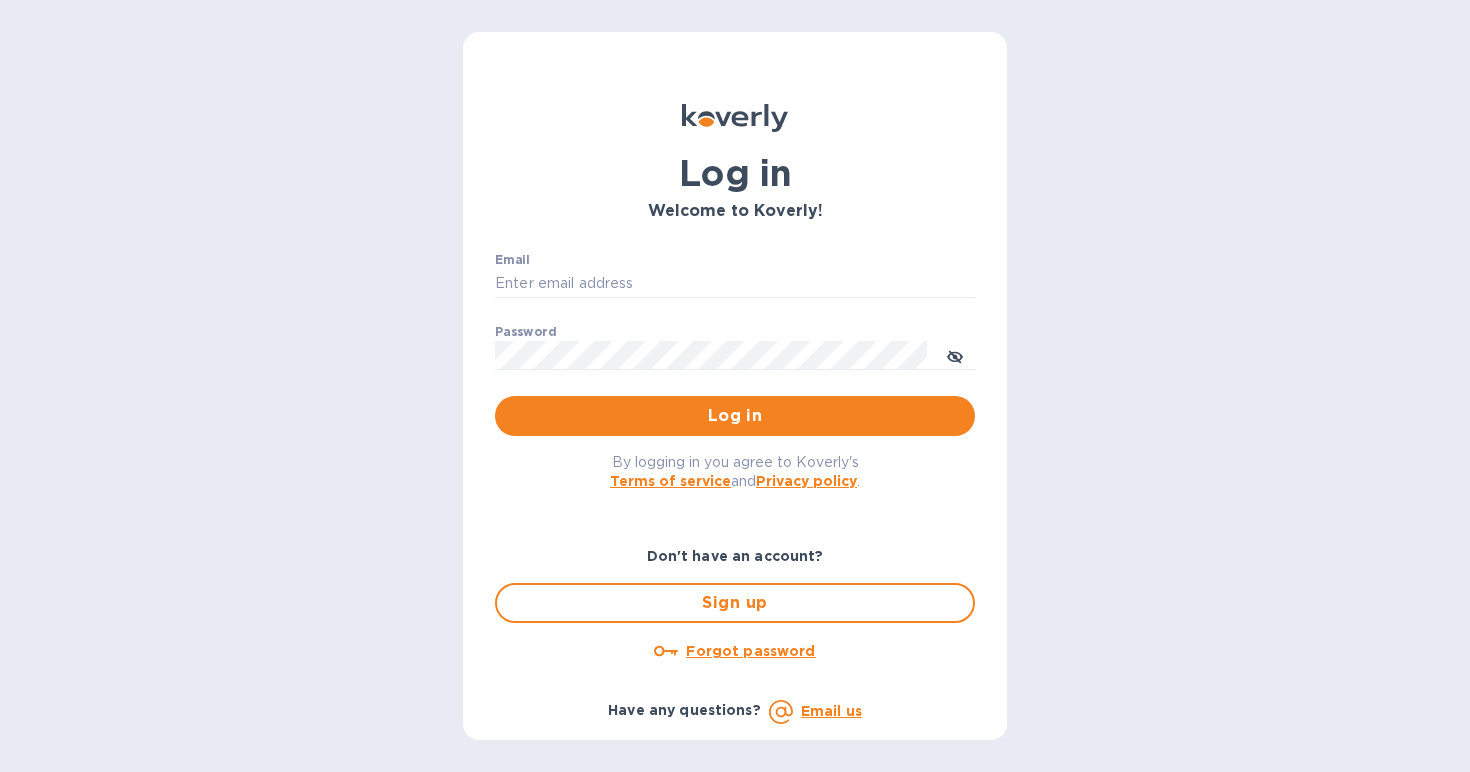 type on "[USERNAME]@[DOMAIN].com" 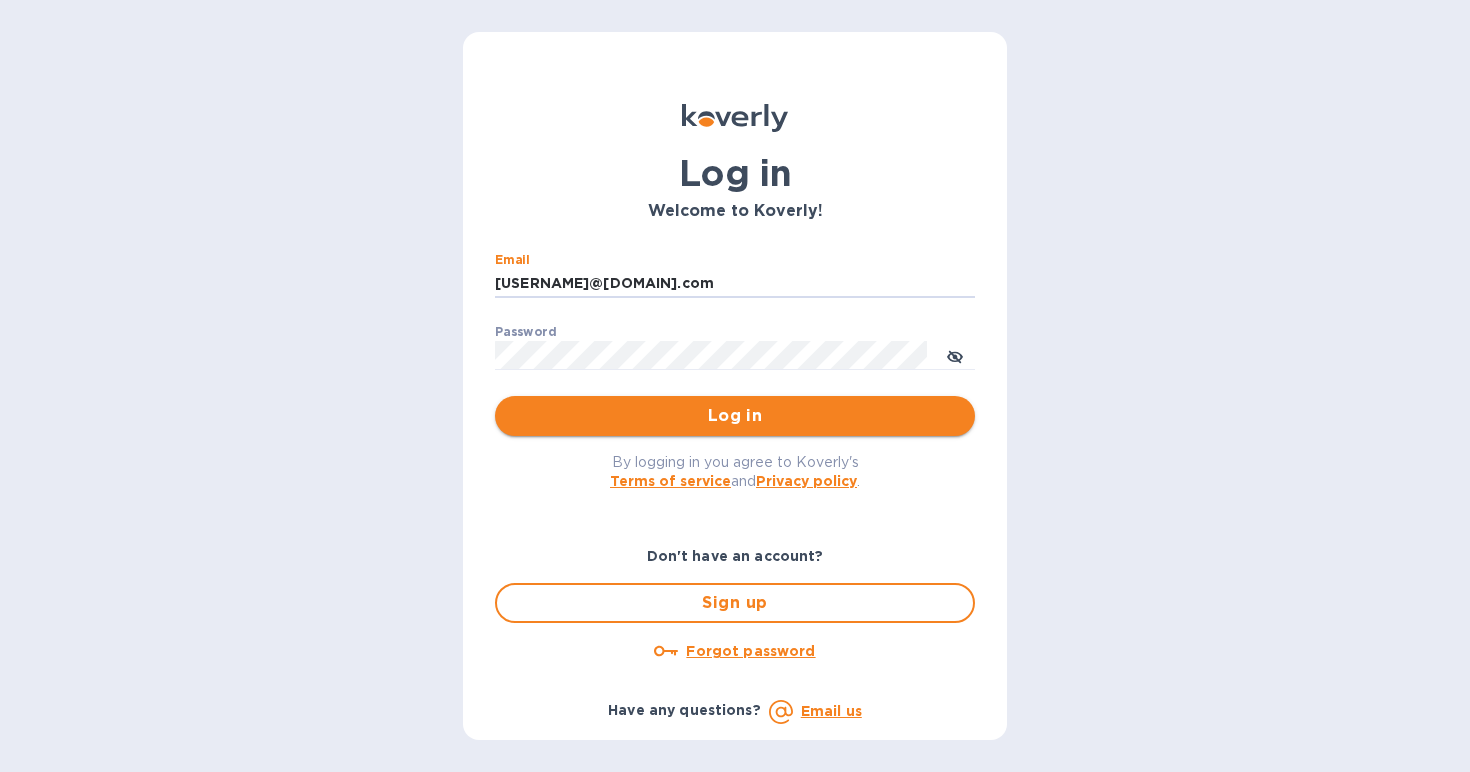 click on "Log in" at bounding box center (735, 416) 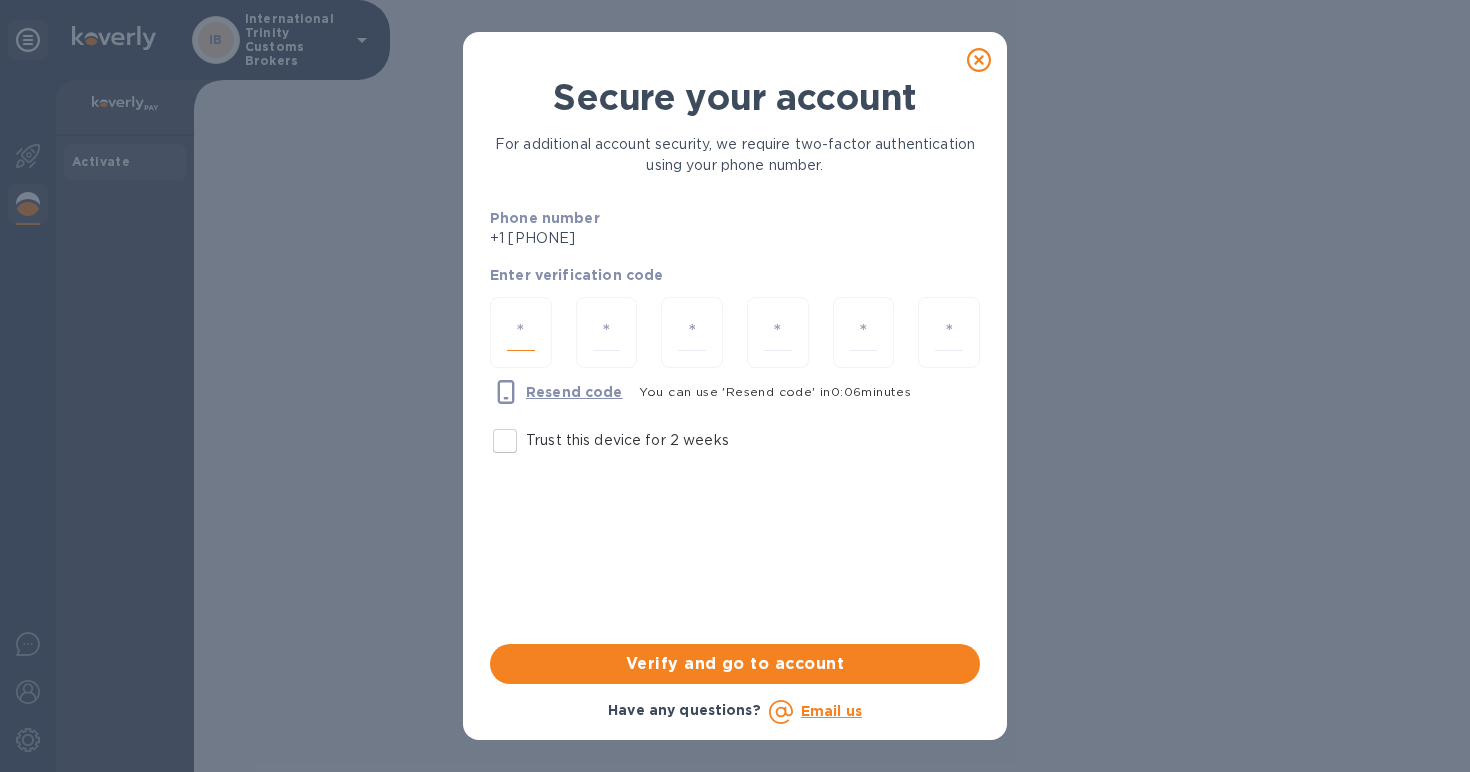 click at bounding box center (521, 332) 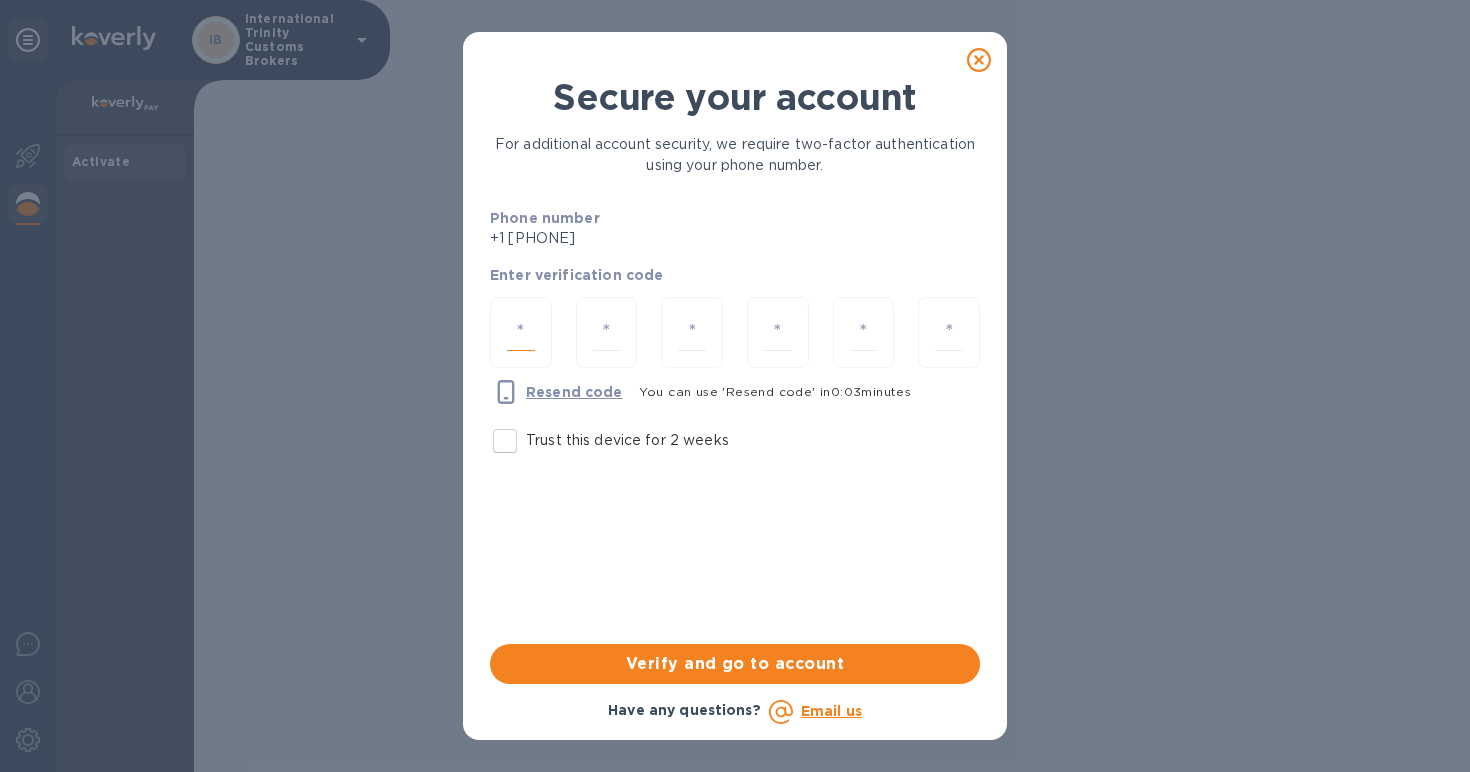 type on "5" 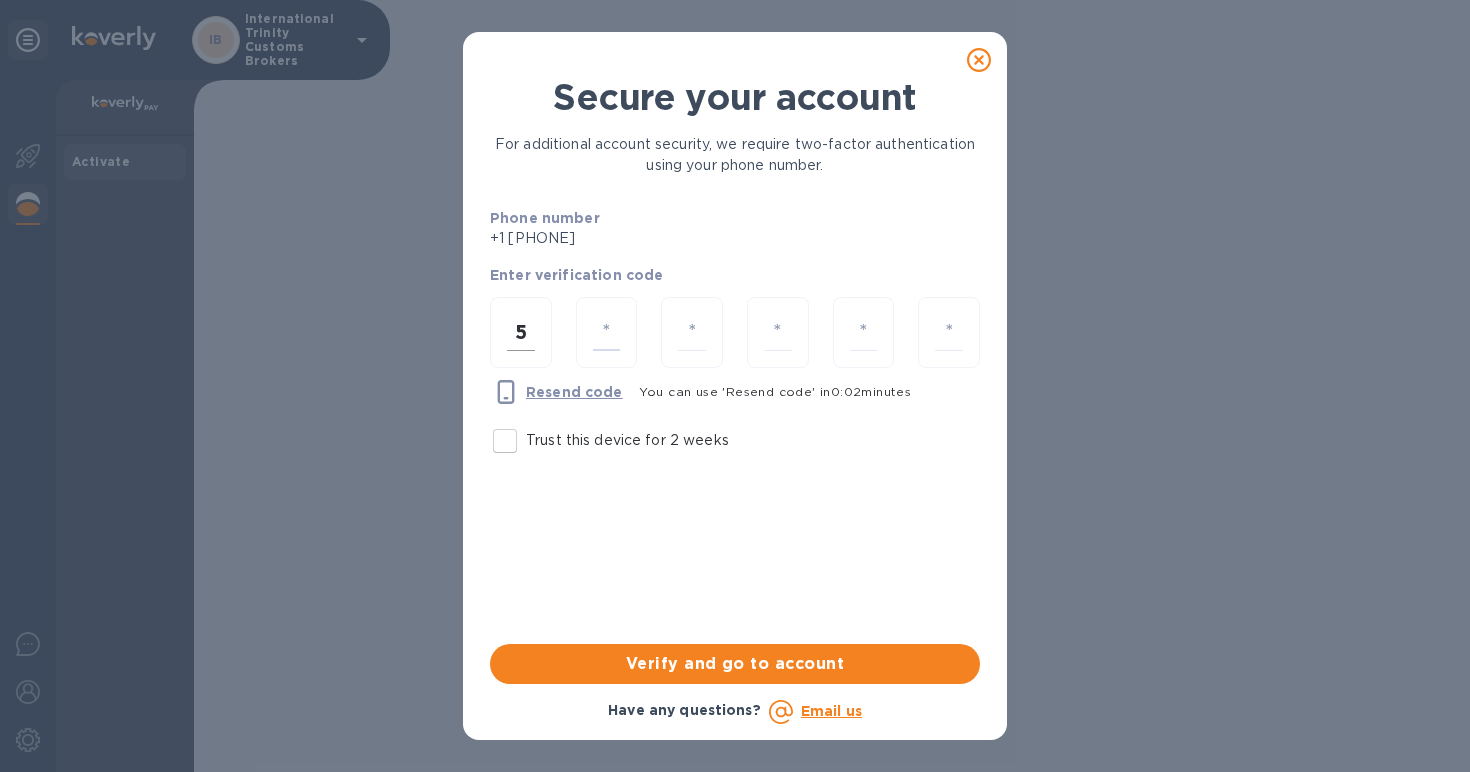 type on "1" 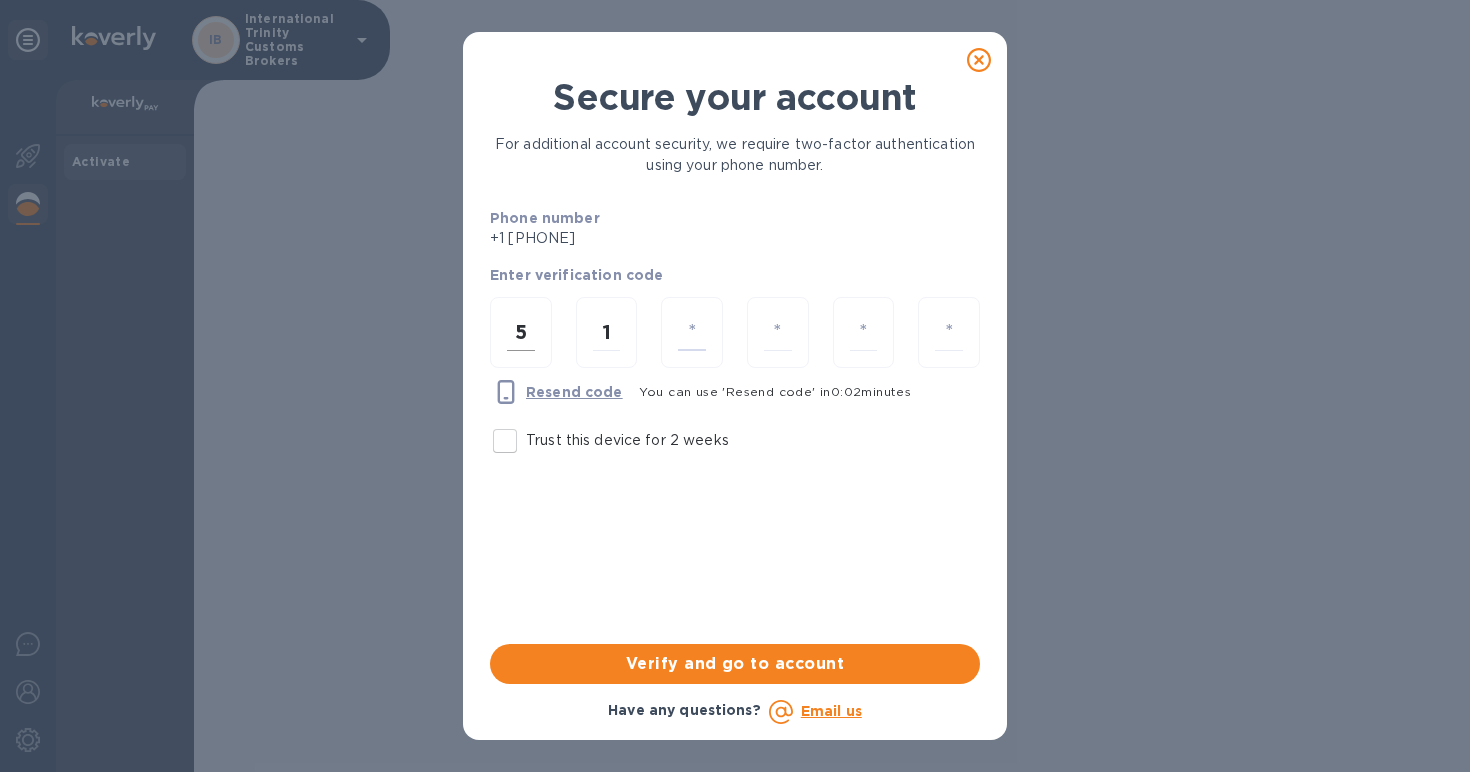 type on "3" 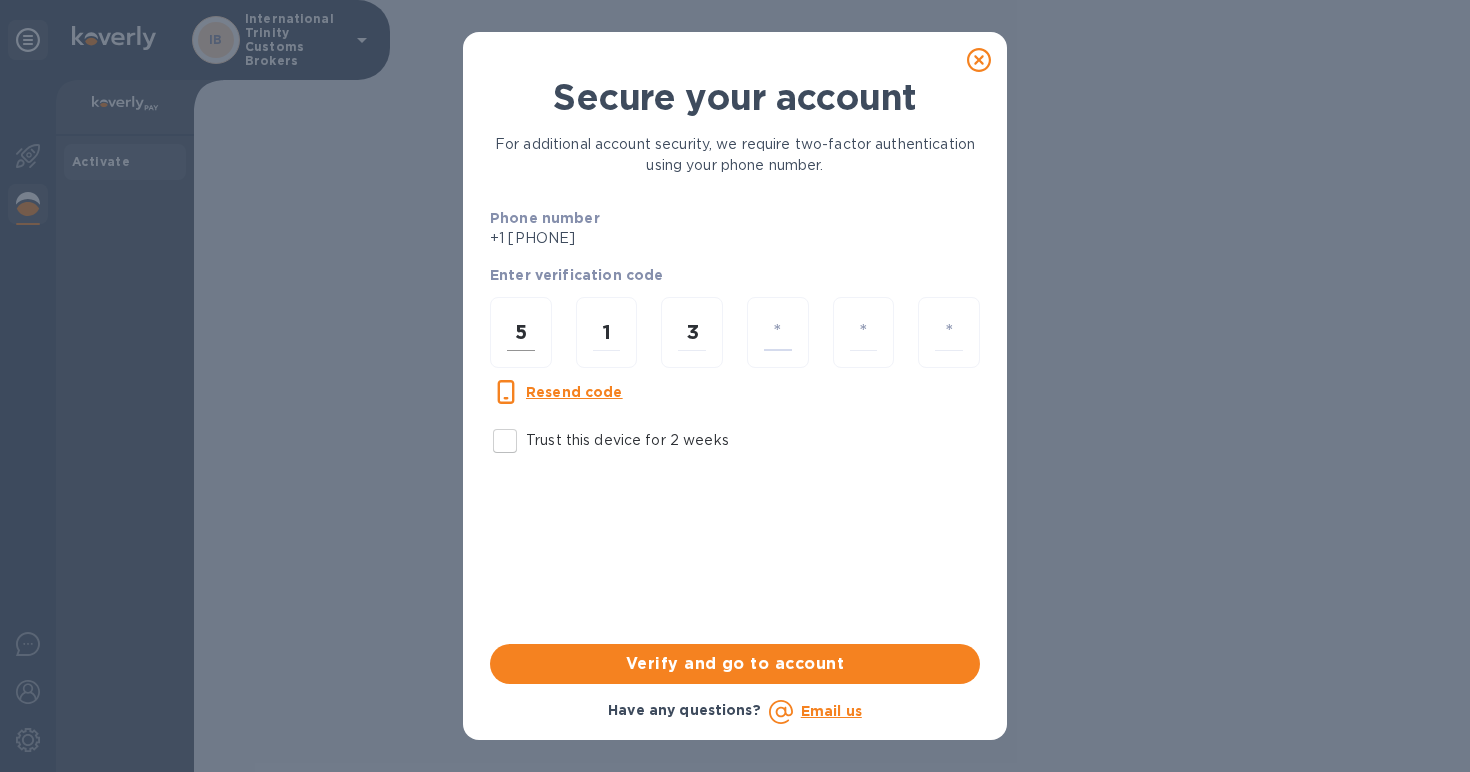 type on "4" 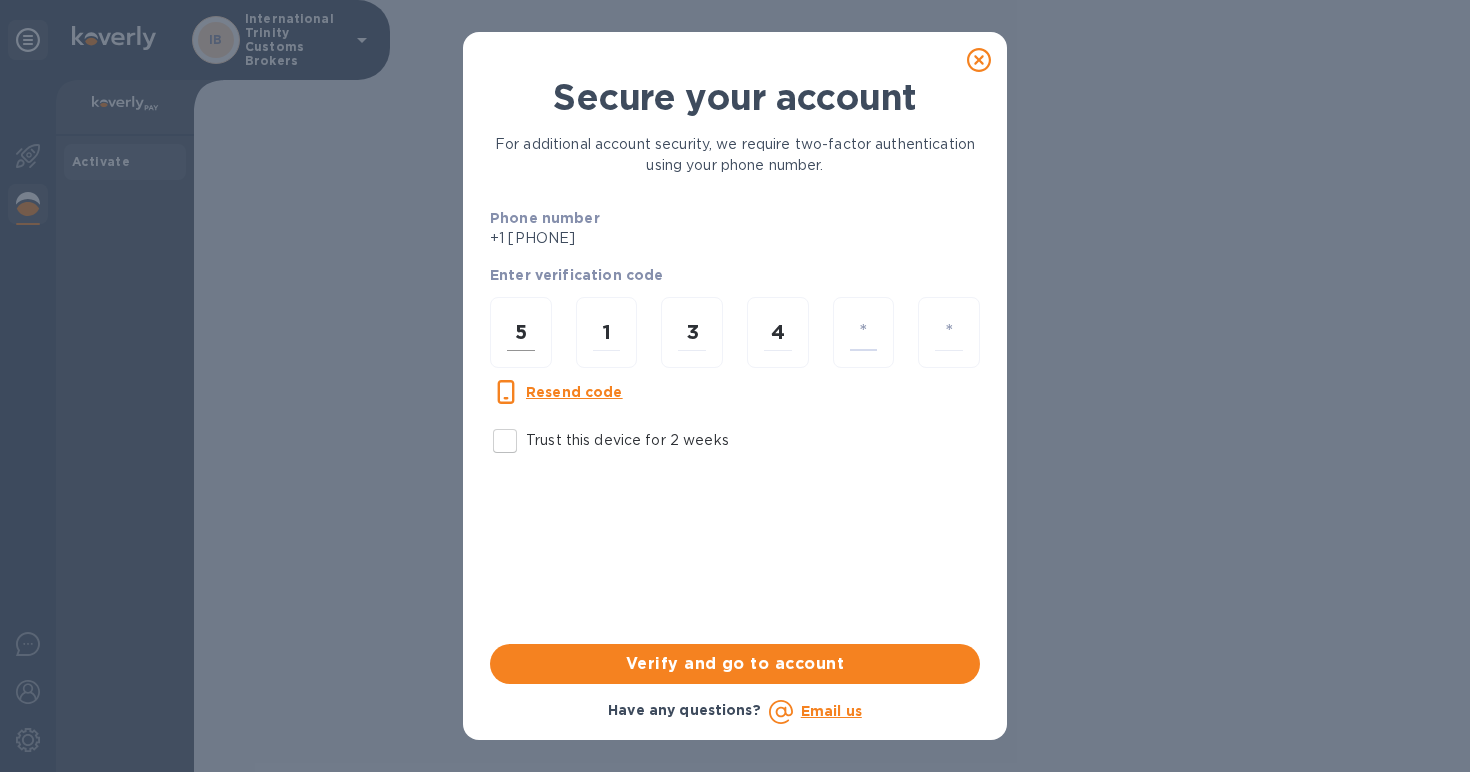 type on "6" 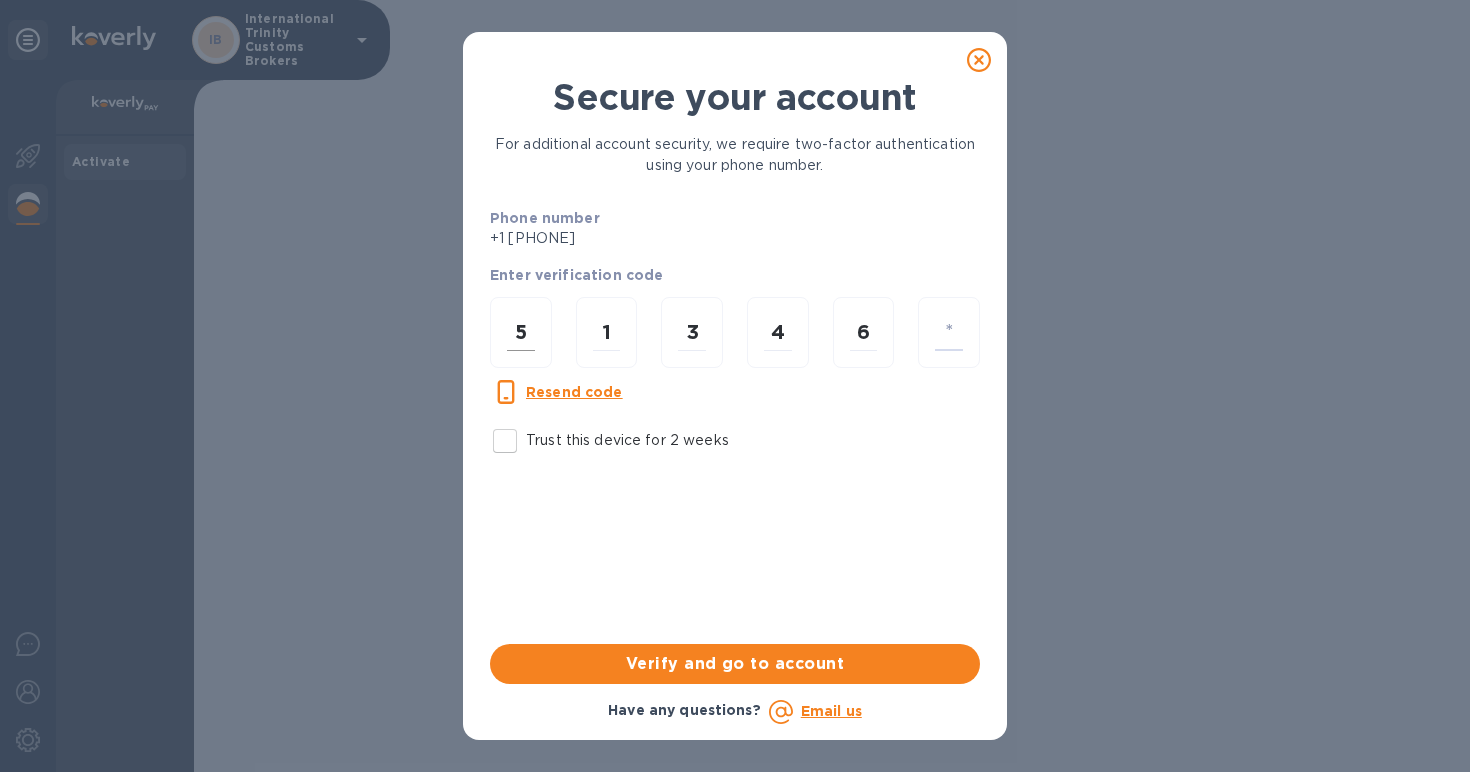 type on "3" 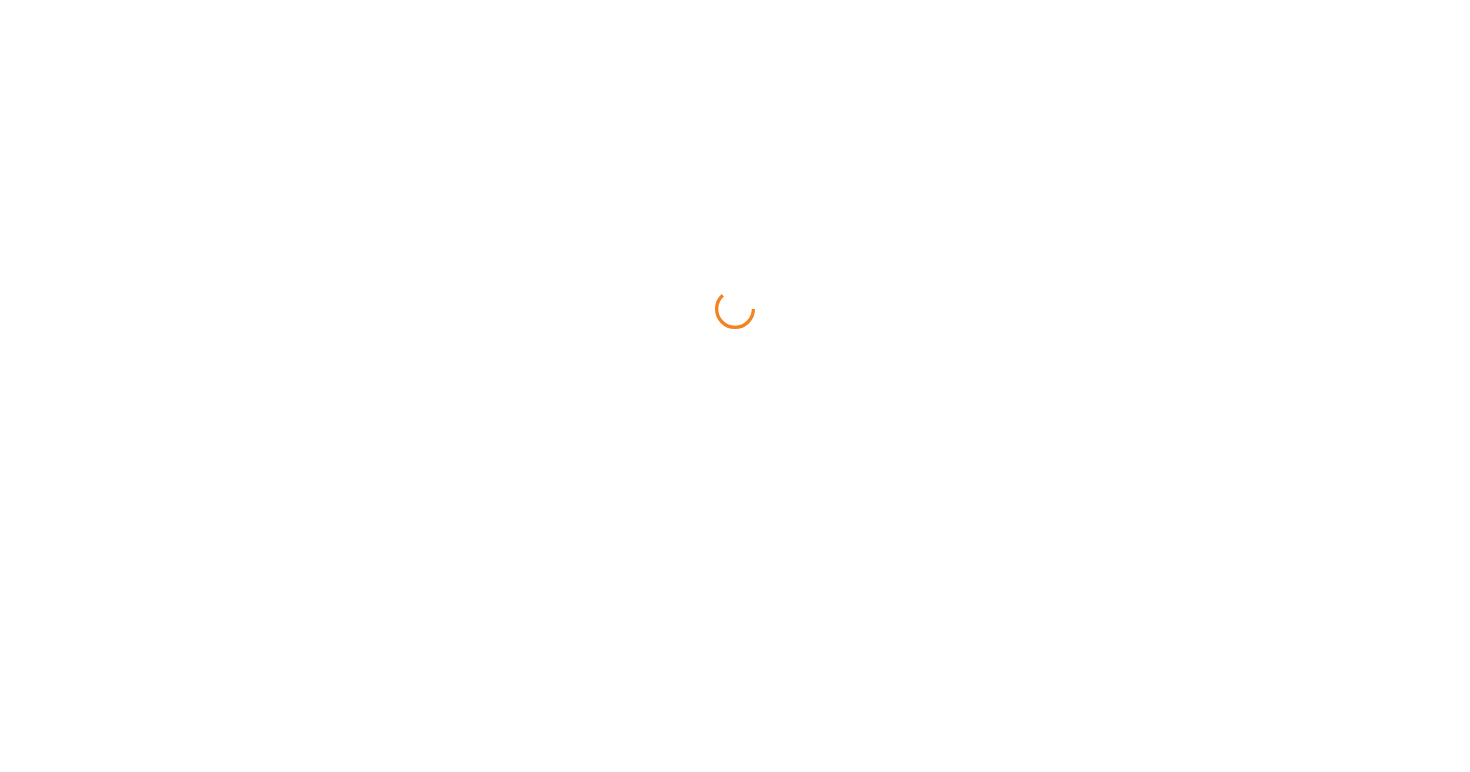 scroll, scrollTop: 0, scrollLeft: 0, axis: both 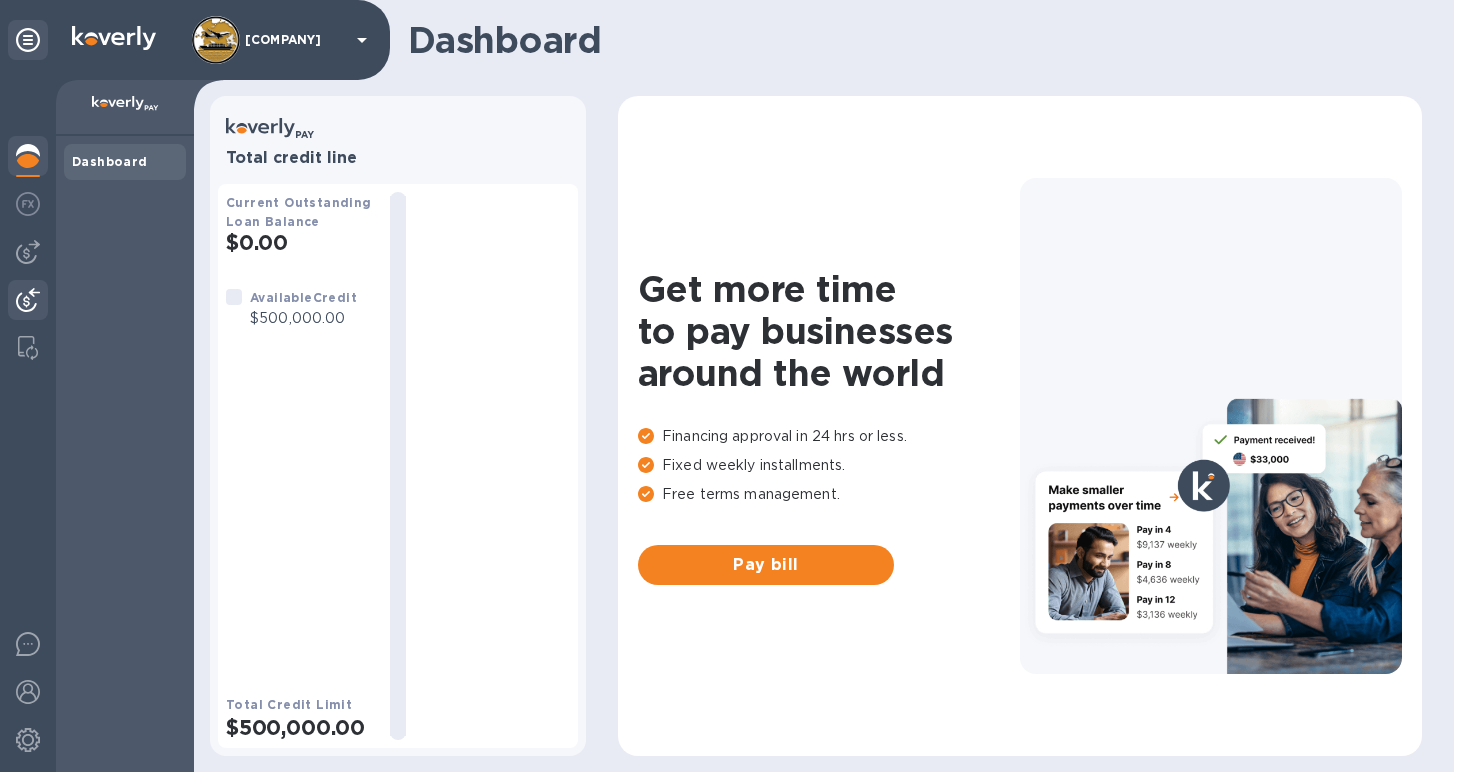 click at bounding box center (28, 300) 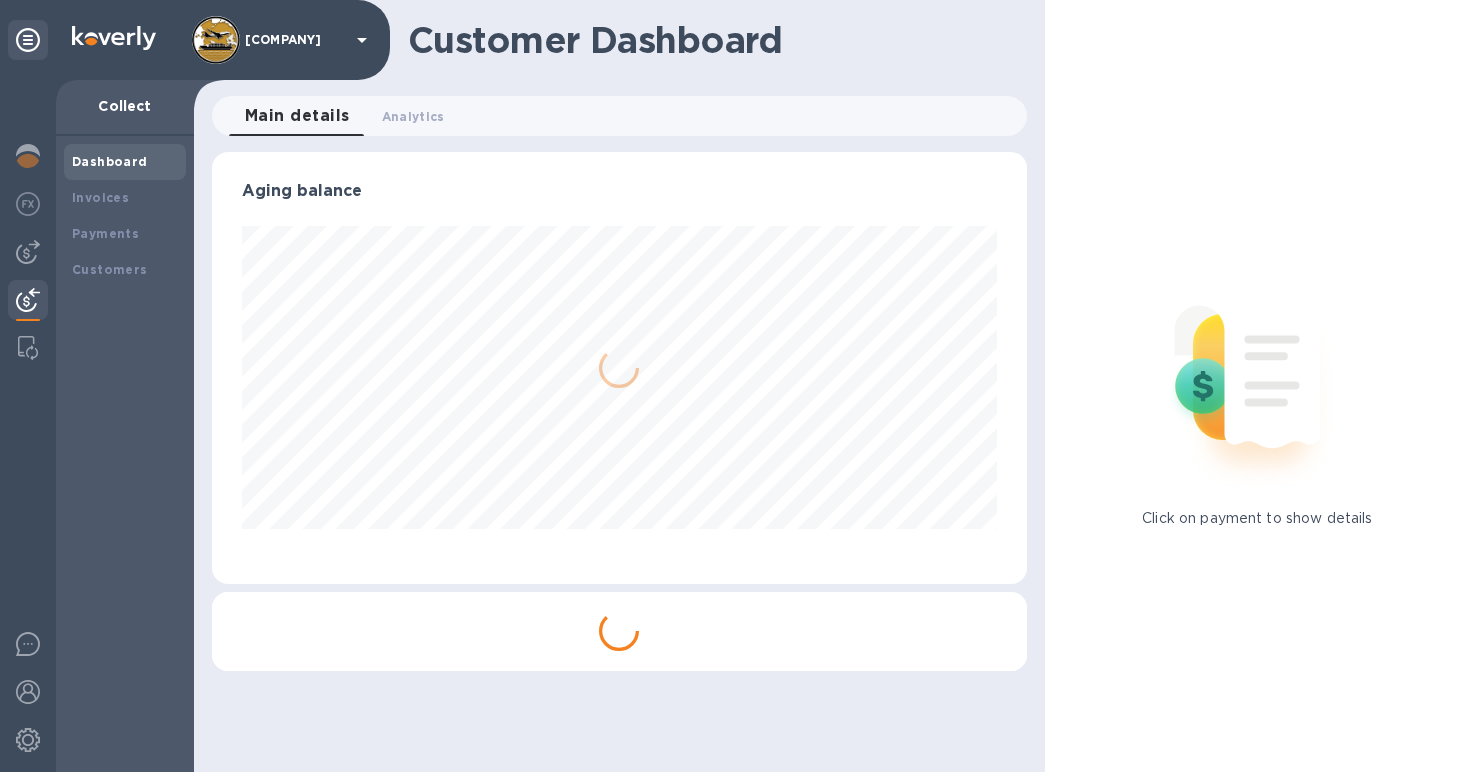 scroll, scrollTop: 999568, scrollLeft: 999185, axis: both 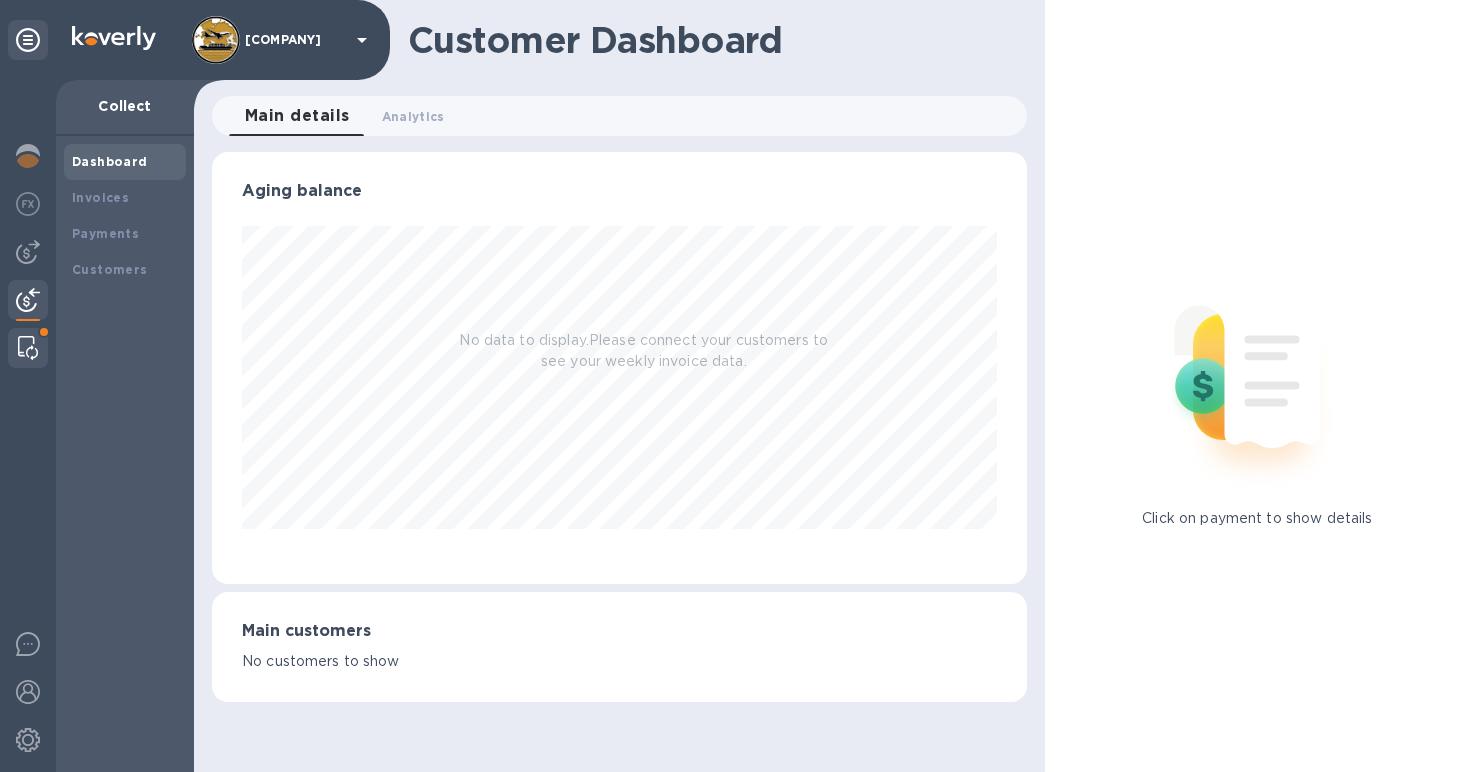 click at bounding box center (28, 348) 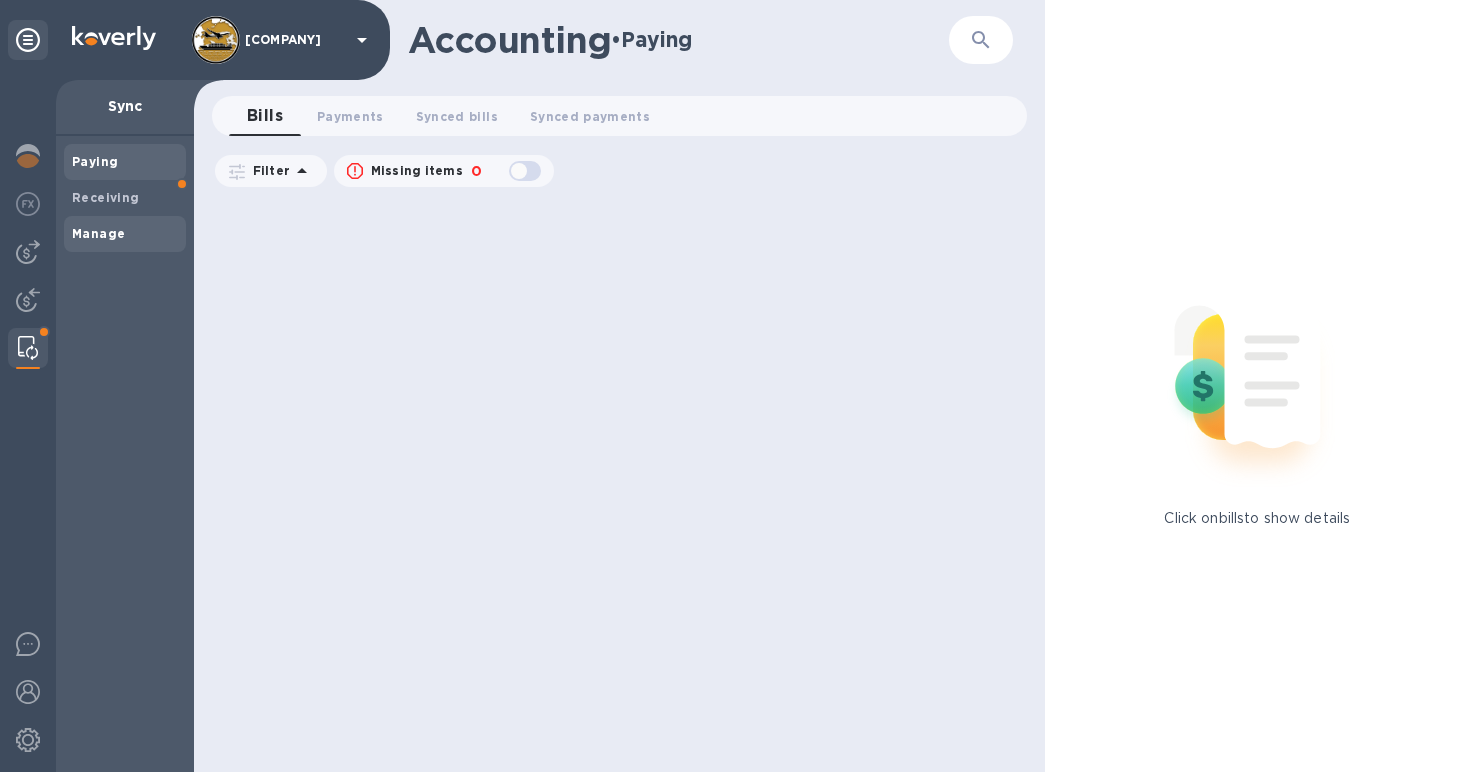 click on "Manage" at bounding box center (98, 233) 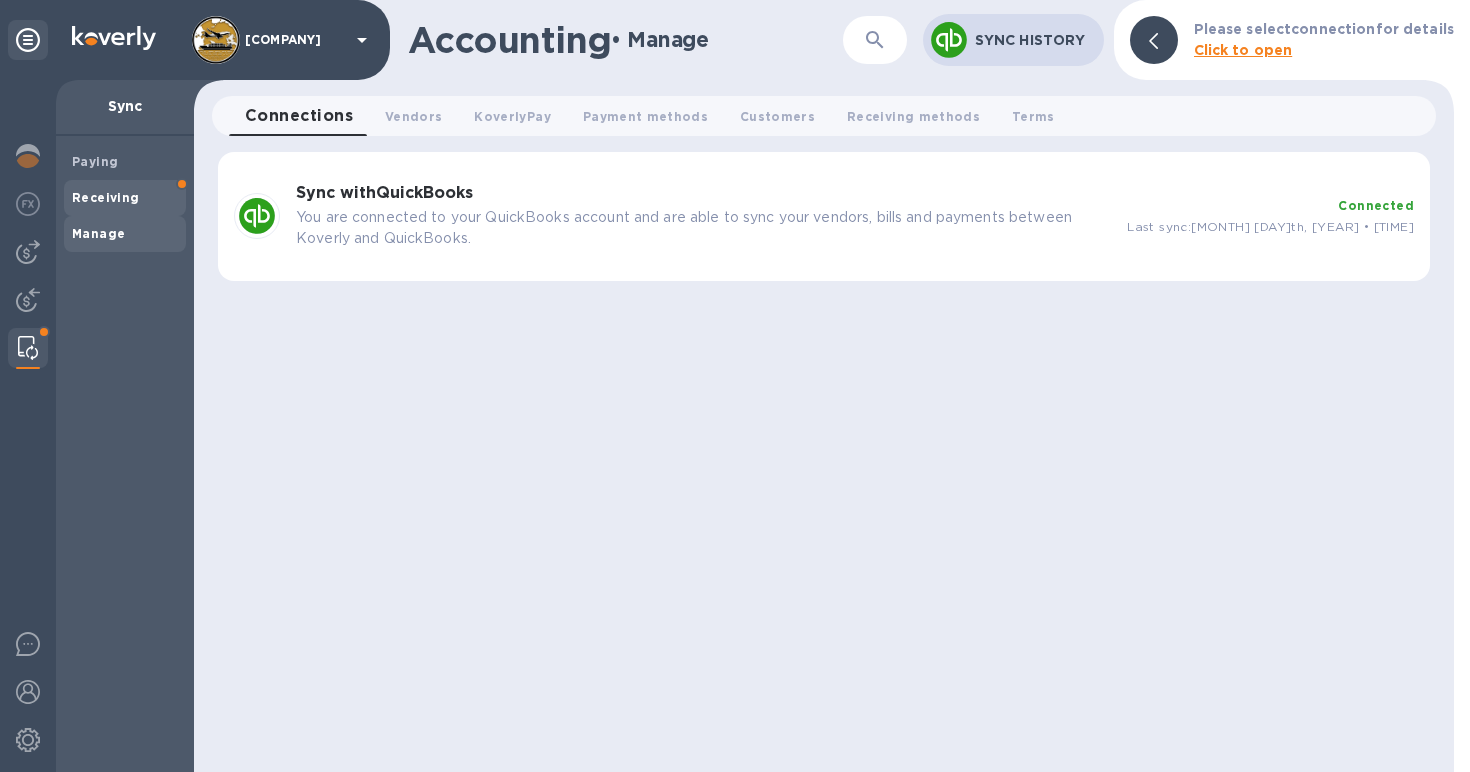 click on "Receiving" at bounding box center [106, 198] 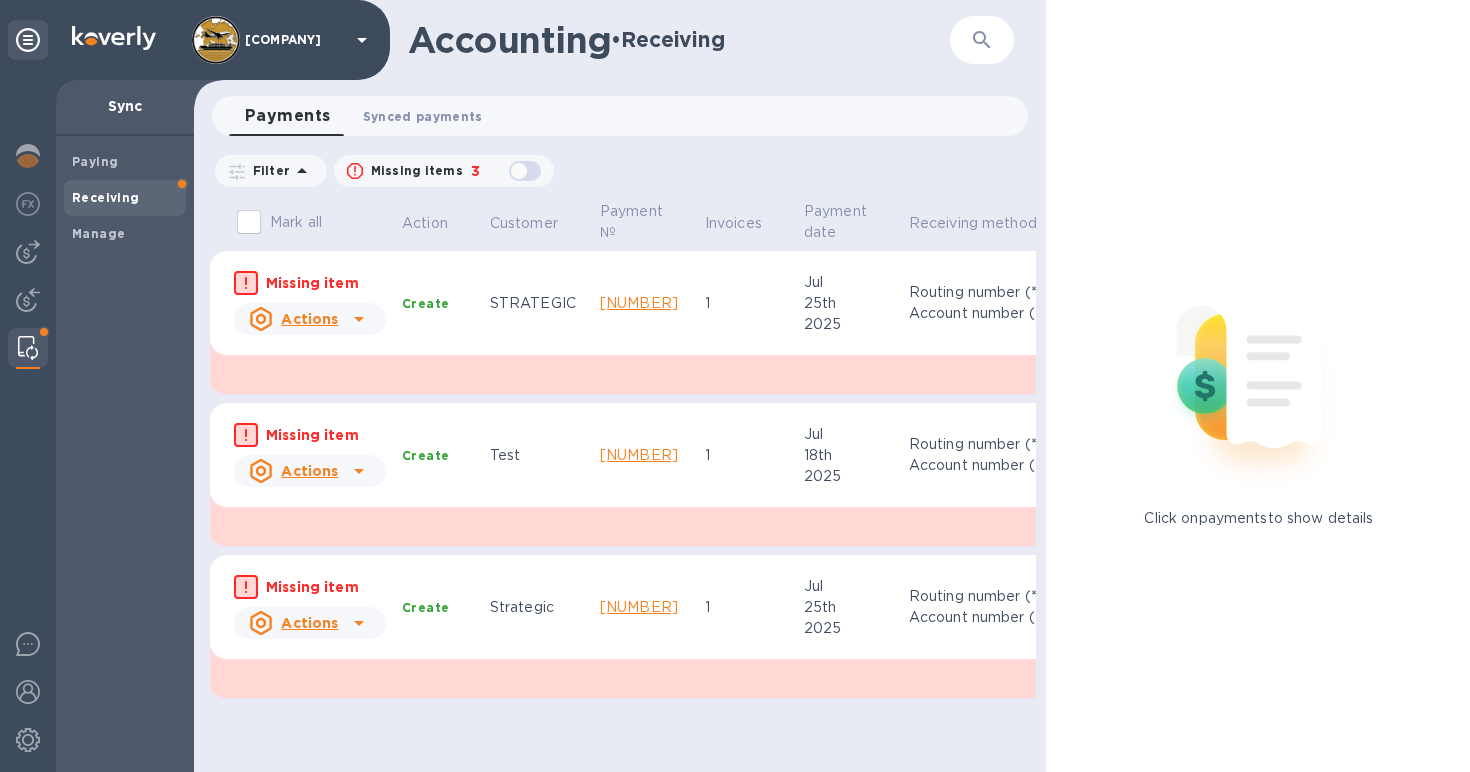 click on "Synced payments 0" at bounding box center (423, 116) 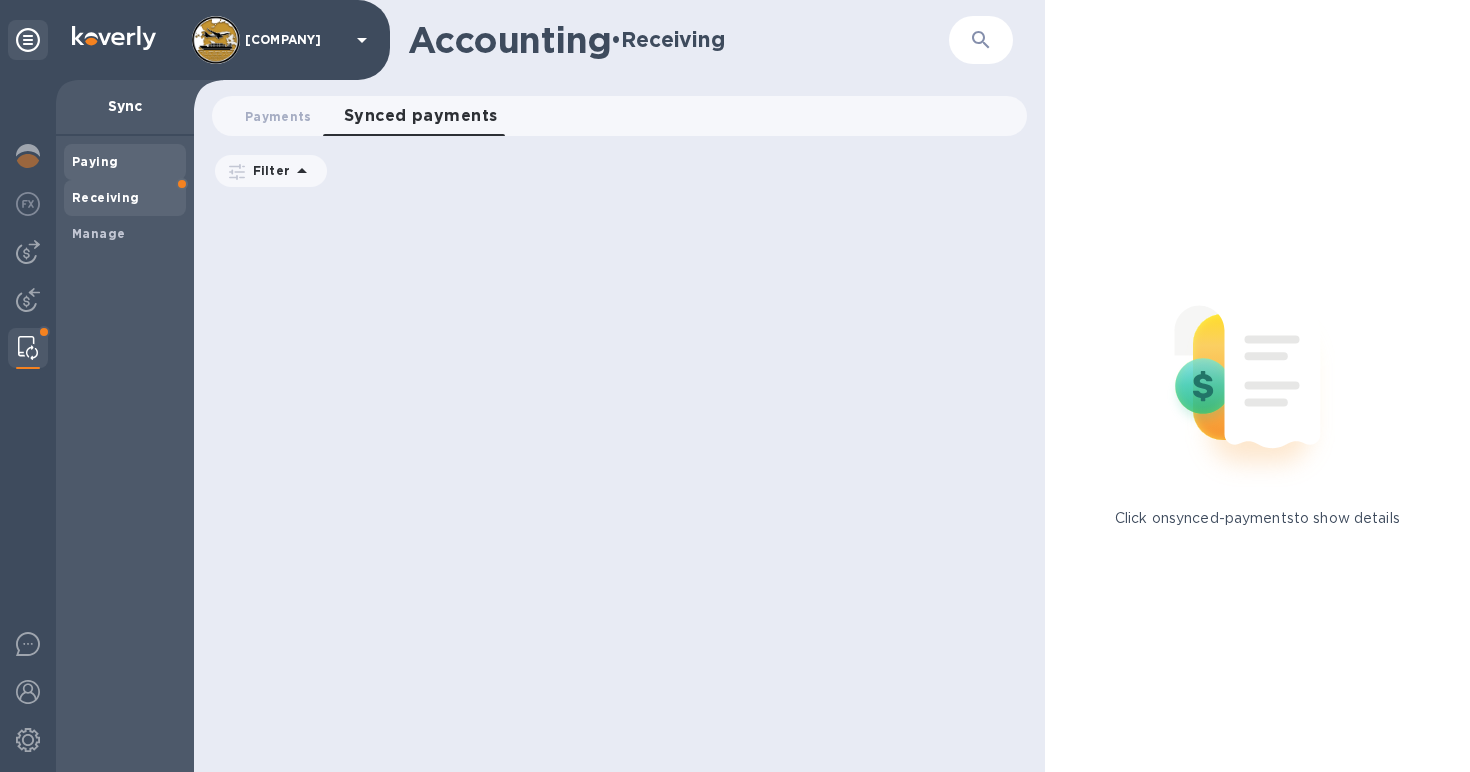 click on "Paying" at bounding box center (95, 161) 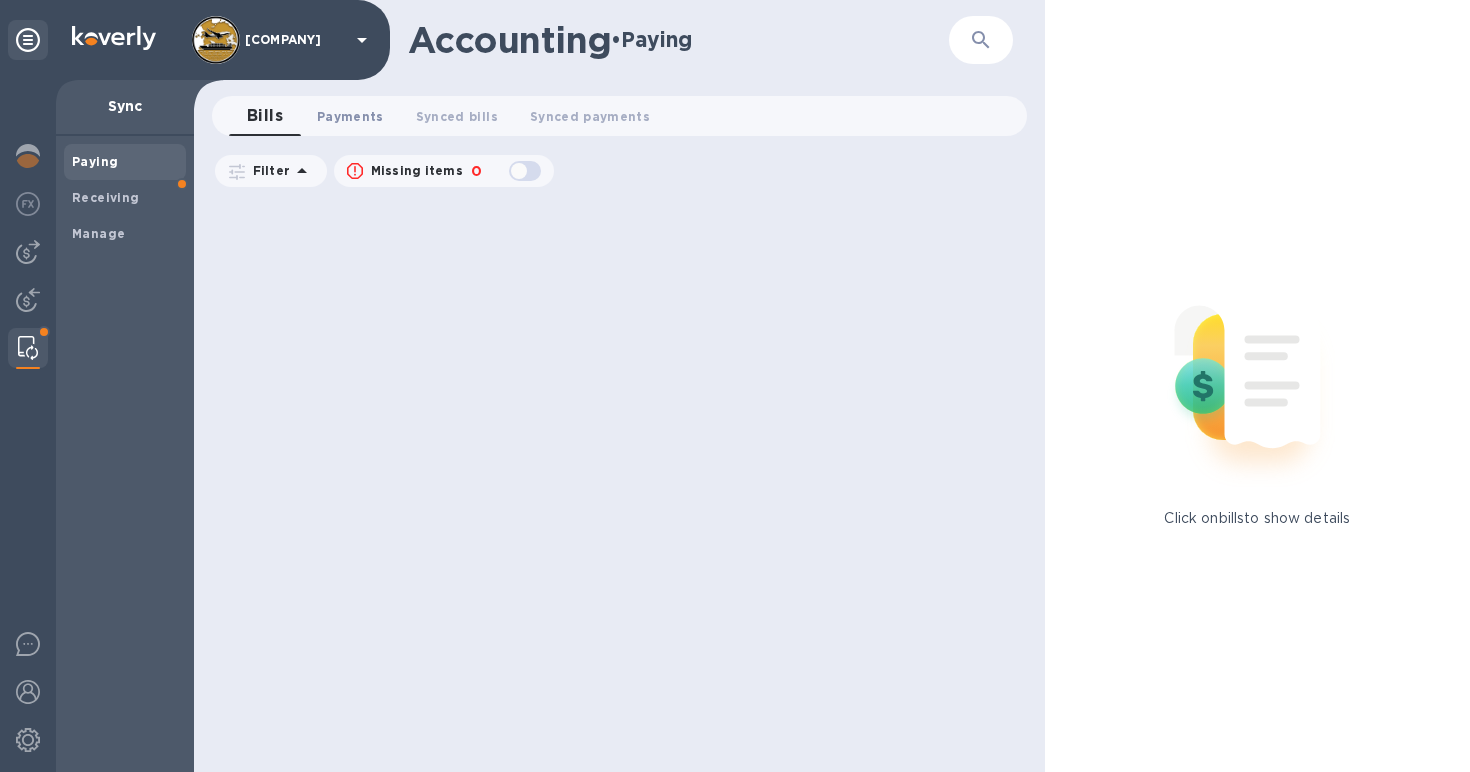click on "Payments 0" at bounding box center [350, 116] 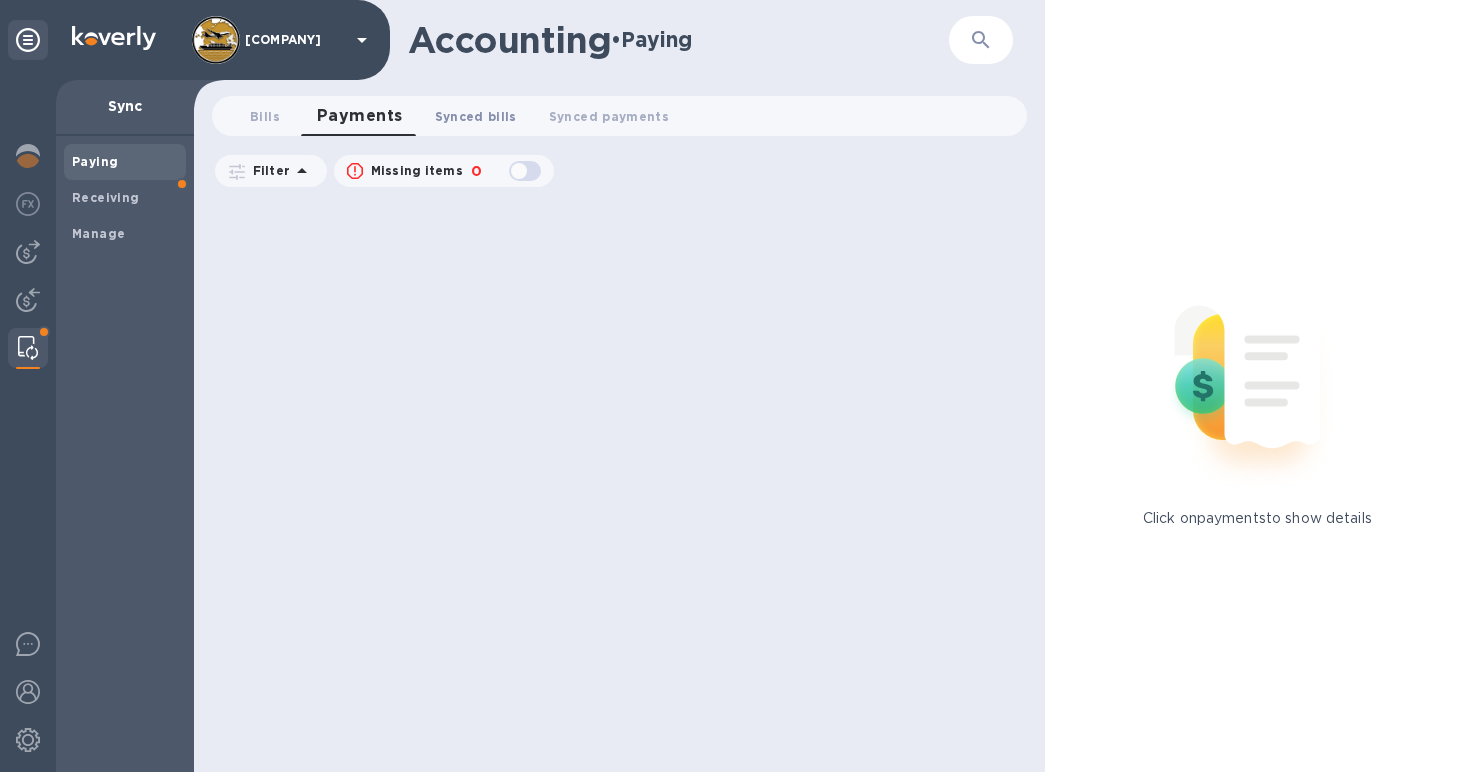 click on "Synced bills 0" at bounding box center [476, 116] 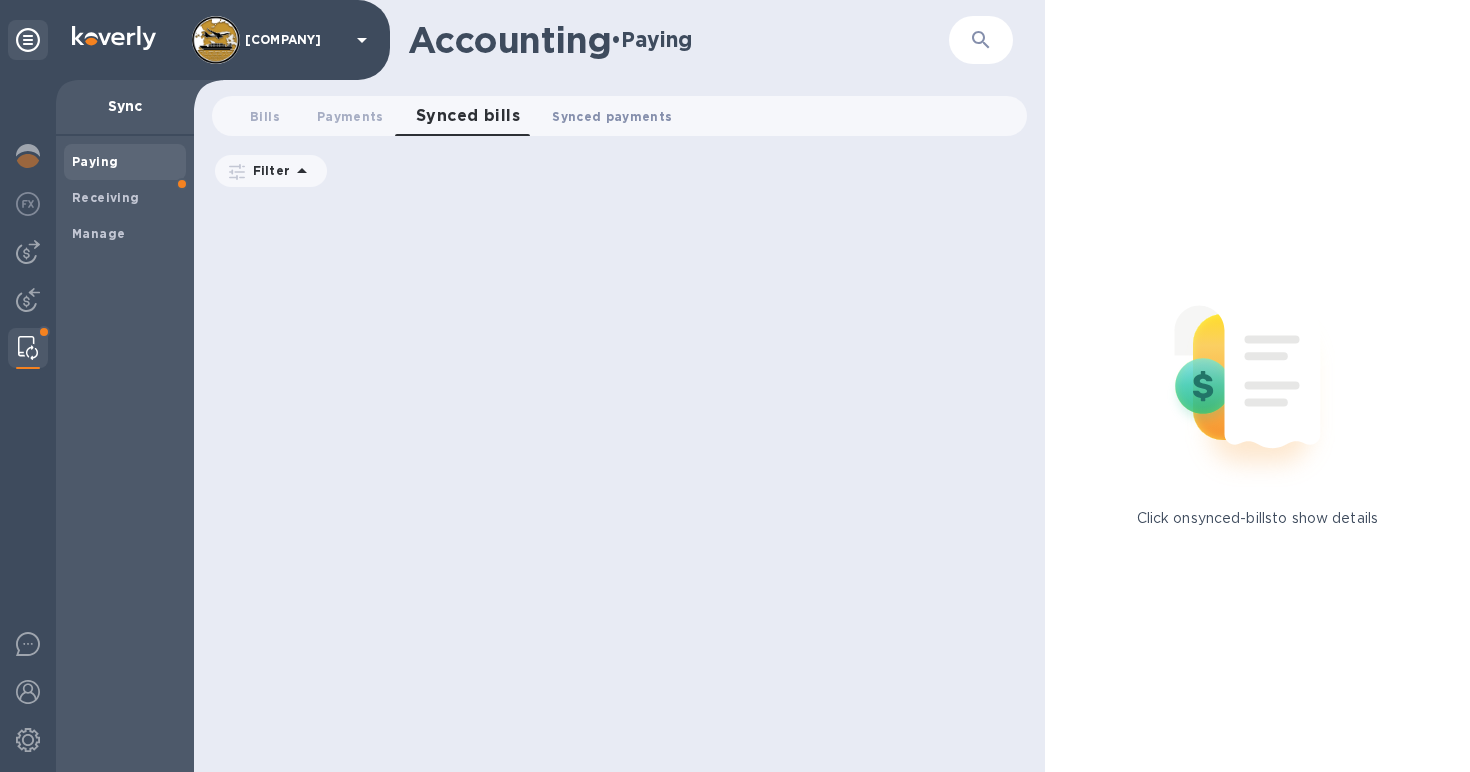 click on "Synced payments 0" at bounding box center [612, 116] 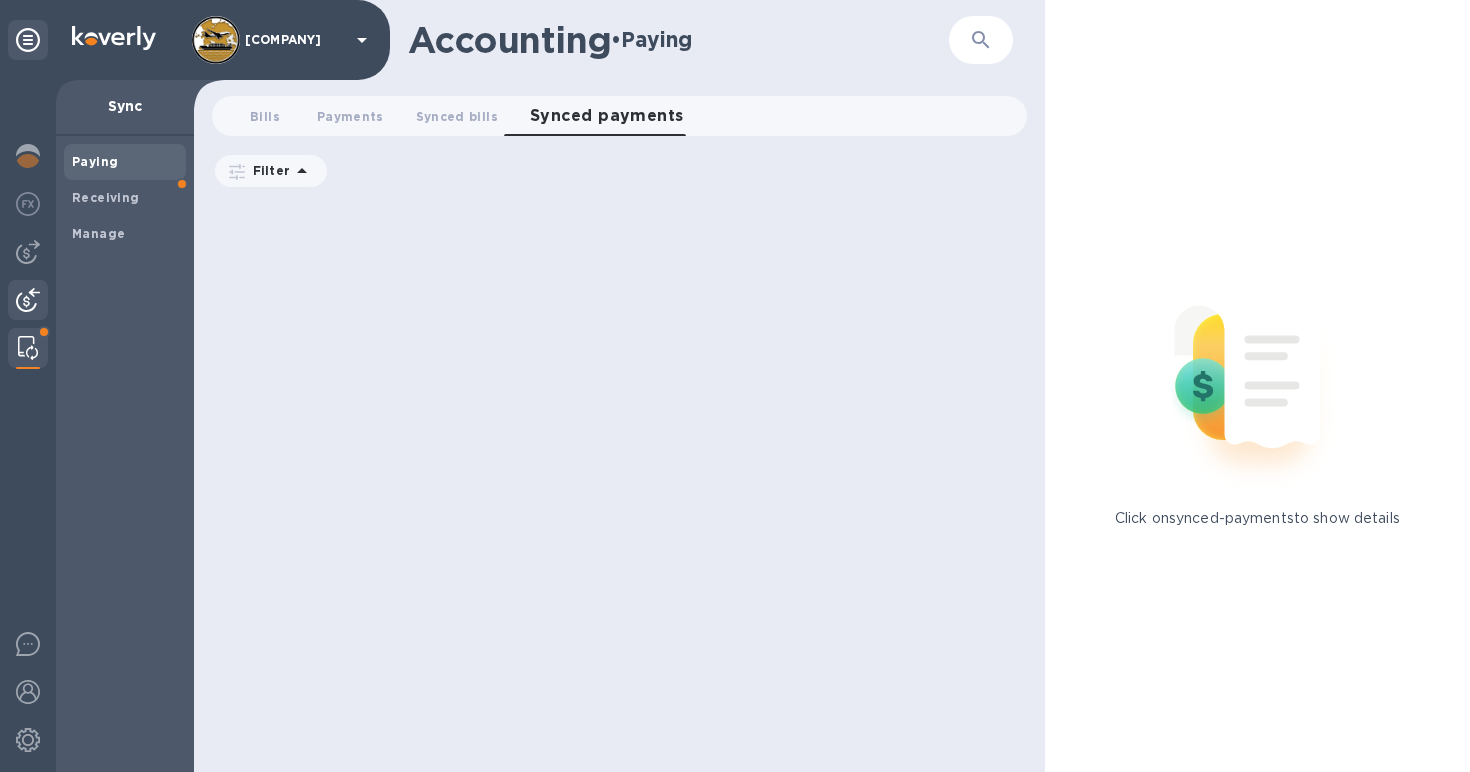 click at bounding box center (28, 300) 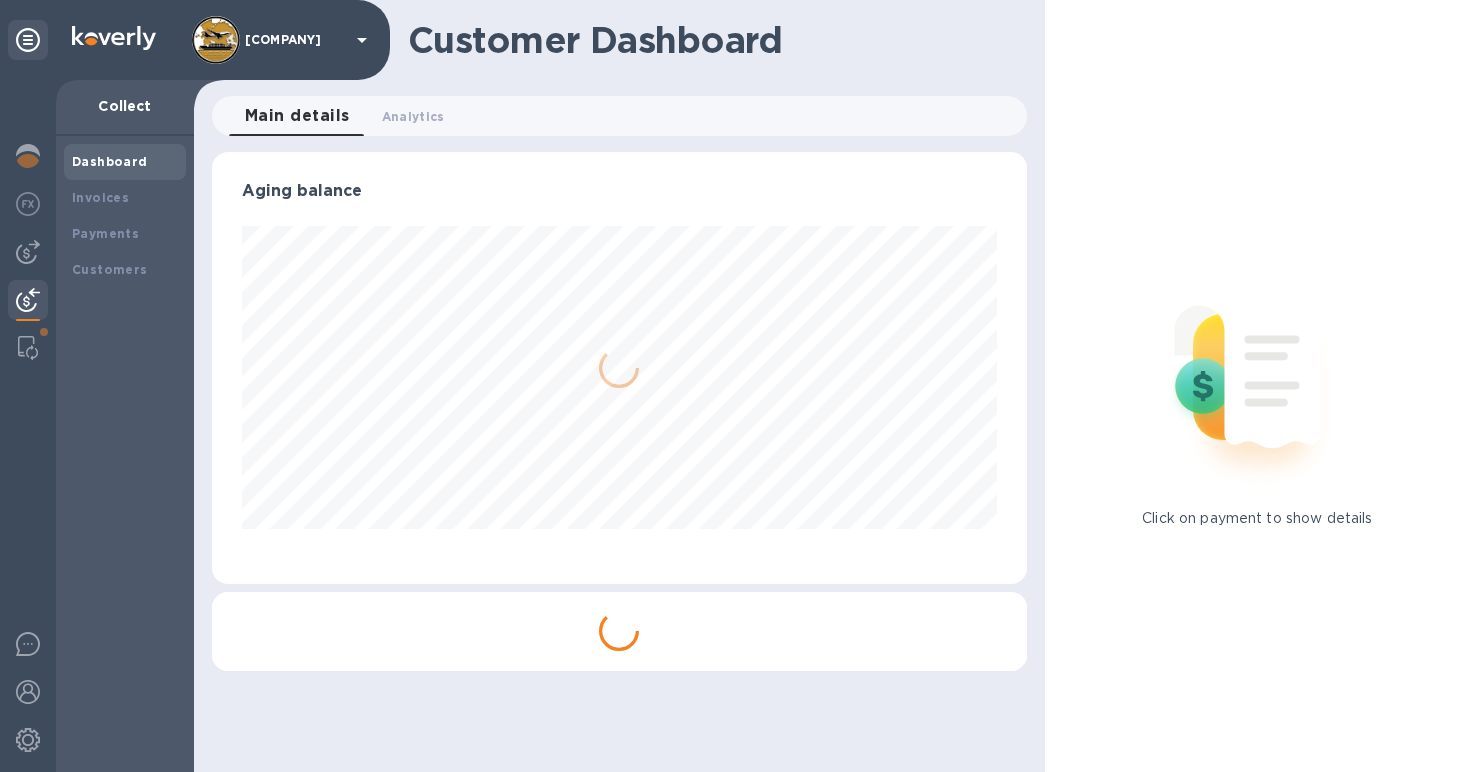 scroll, scrollTop: 999568, scrollLeft: 999185, axis: both 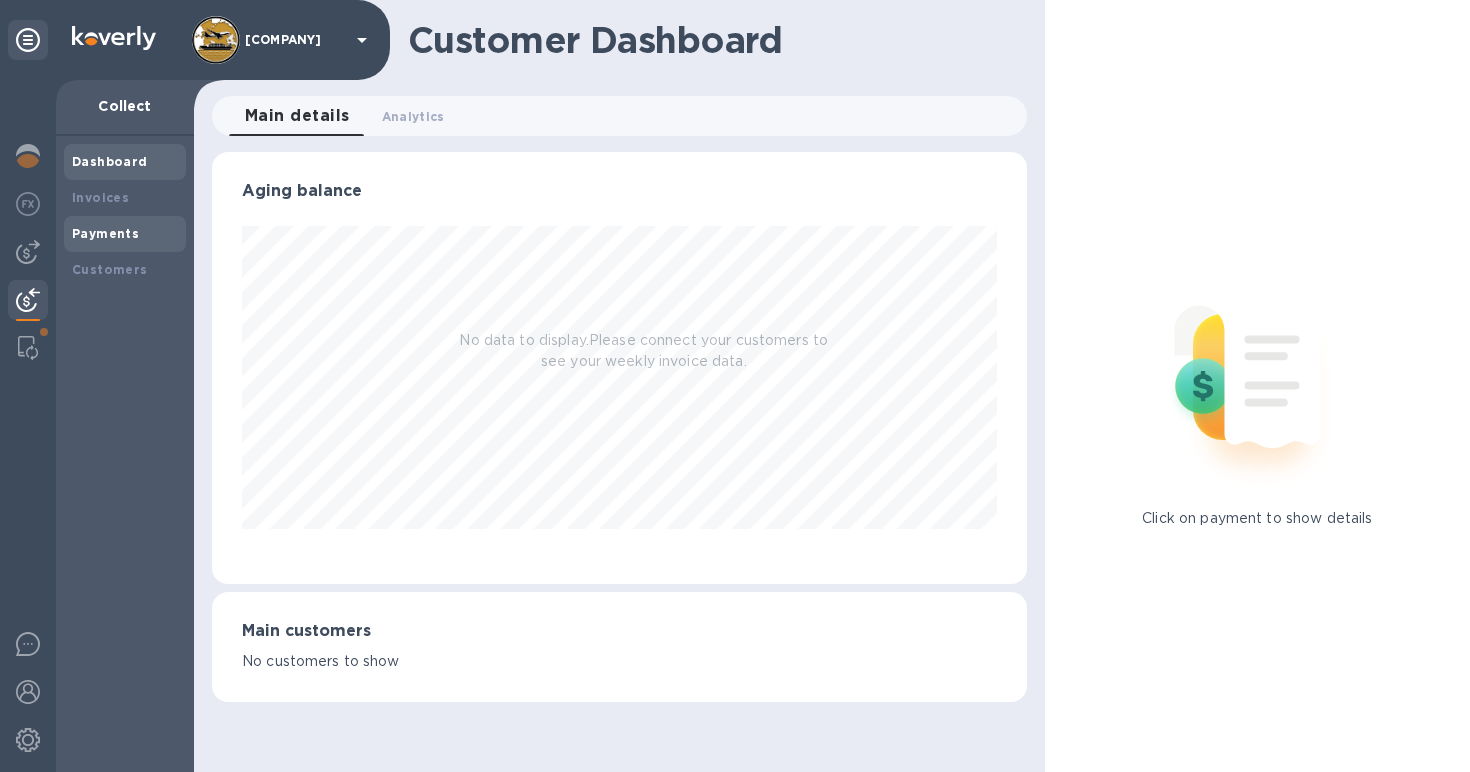 click on "Payments" at bounding box center [105, 233] 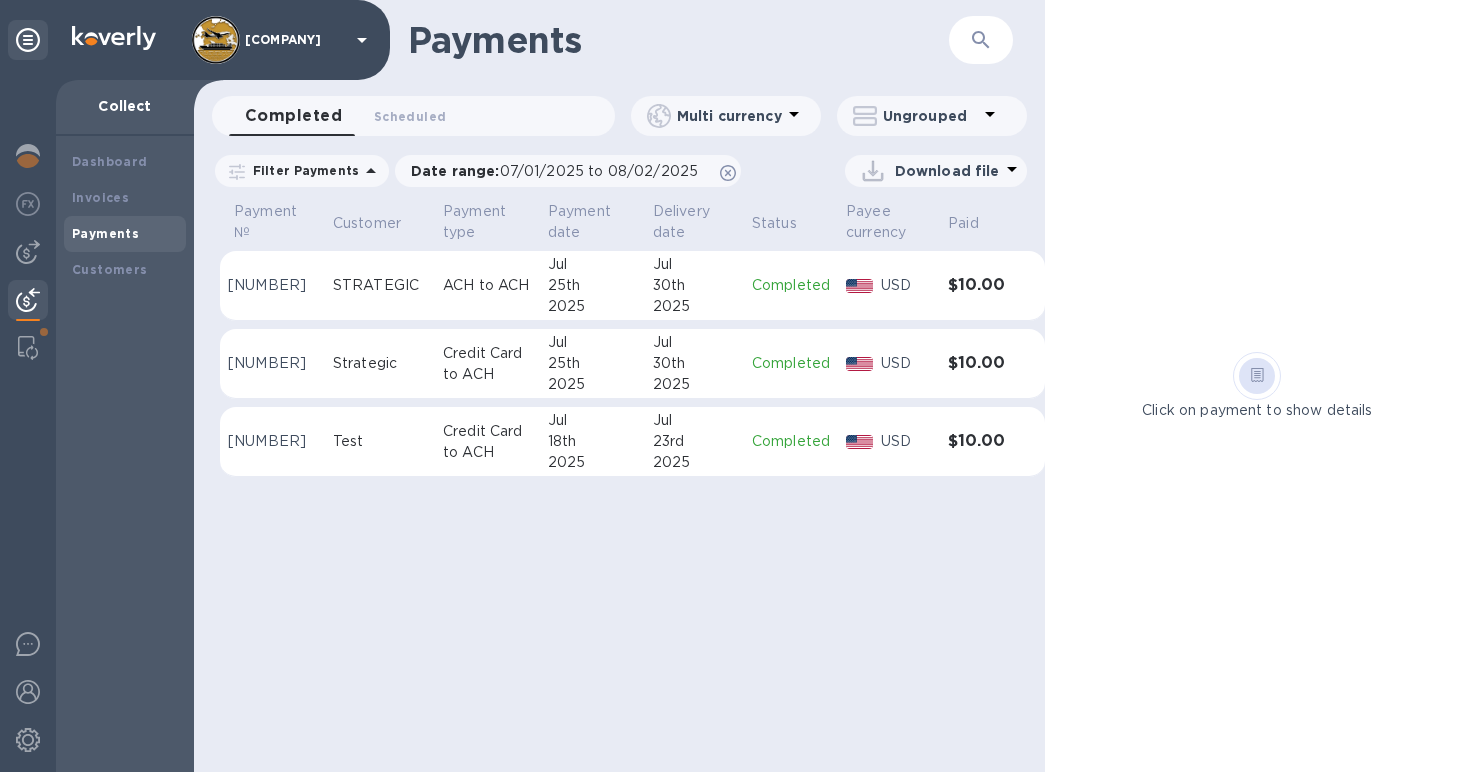 scroll, scrollTop: 0, scrollLeft: 0, axis: both 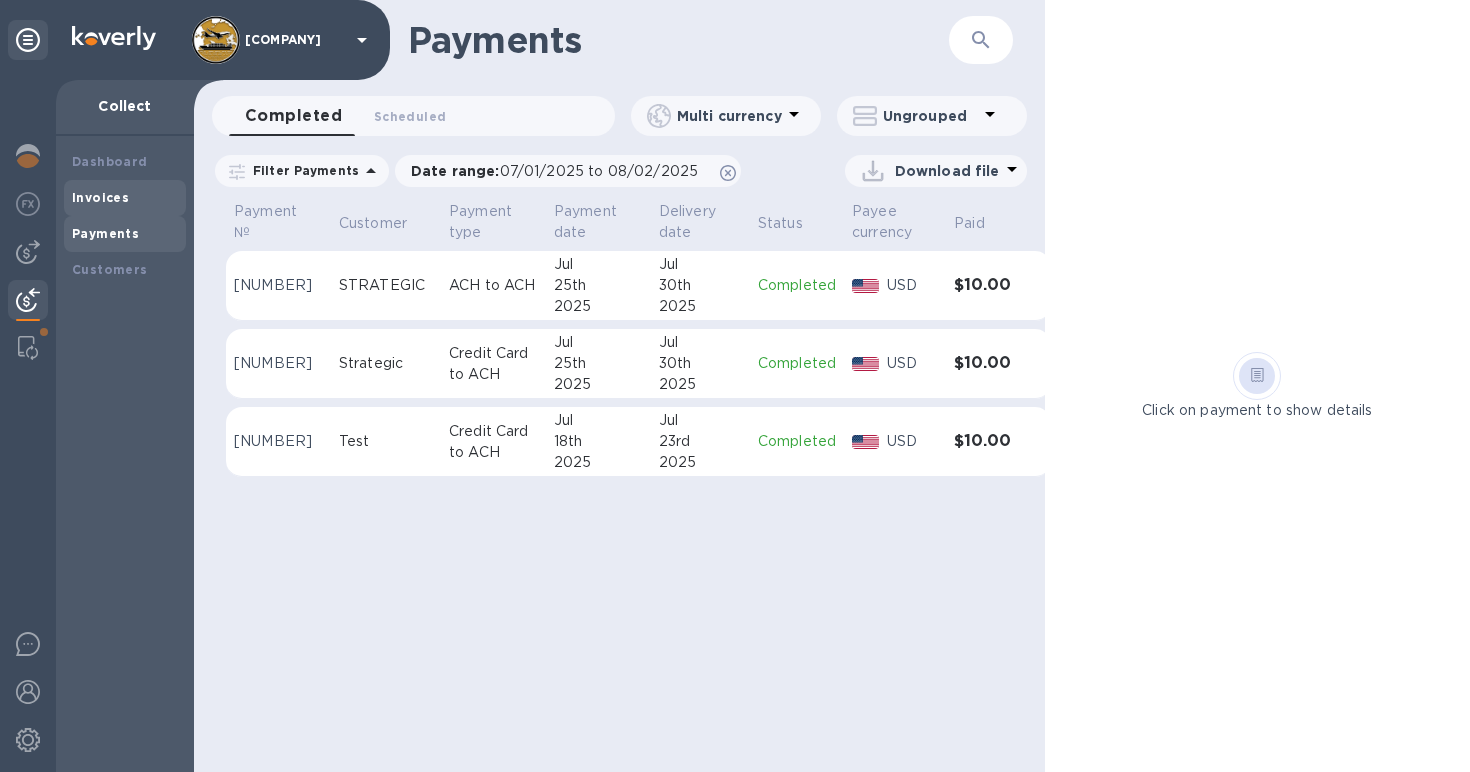 click on "Invoices" at bounding box center [125, 198] 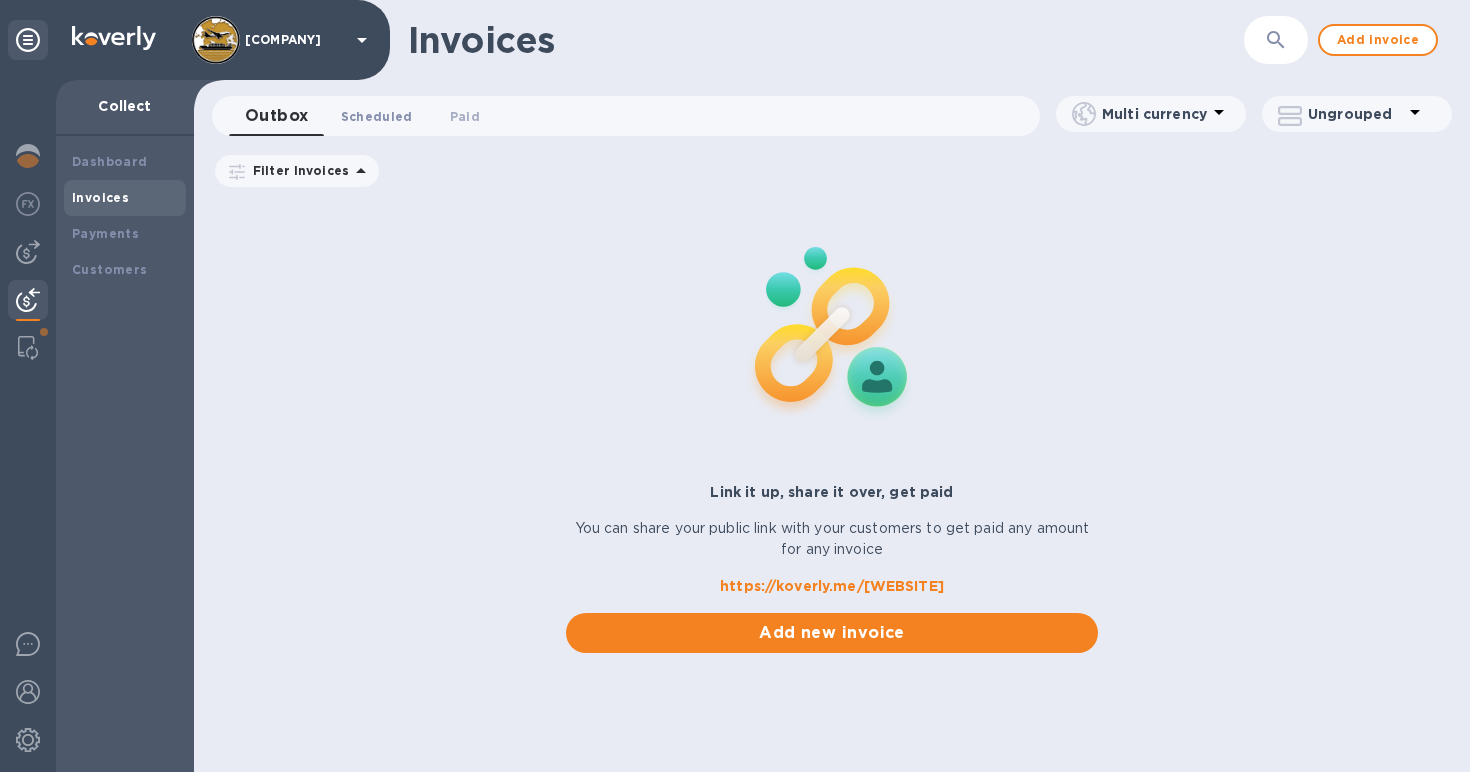 click on "Scheduled 0" at bounding box center (377, 116) 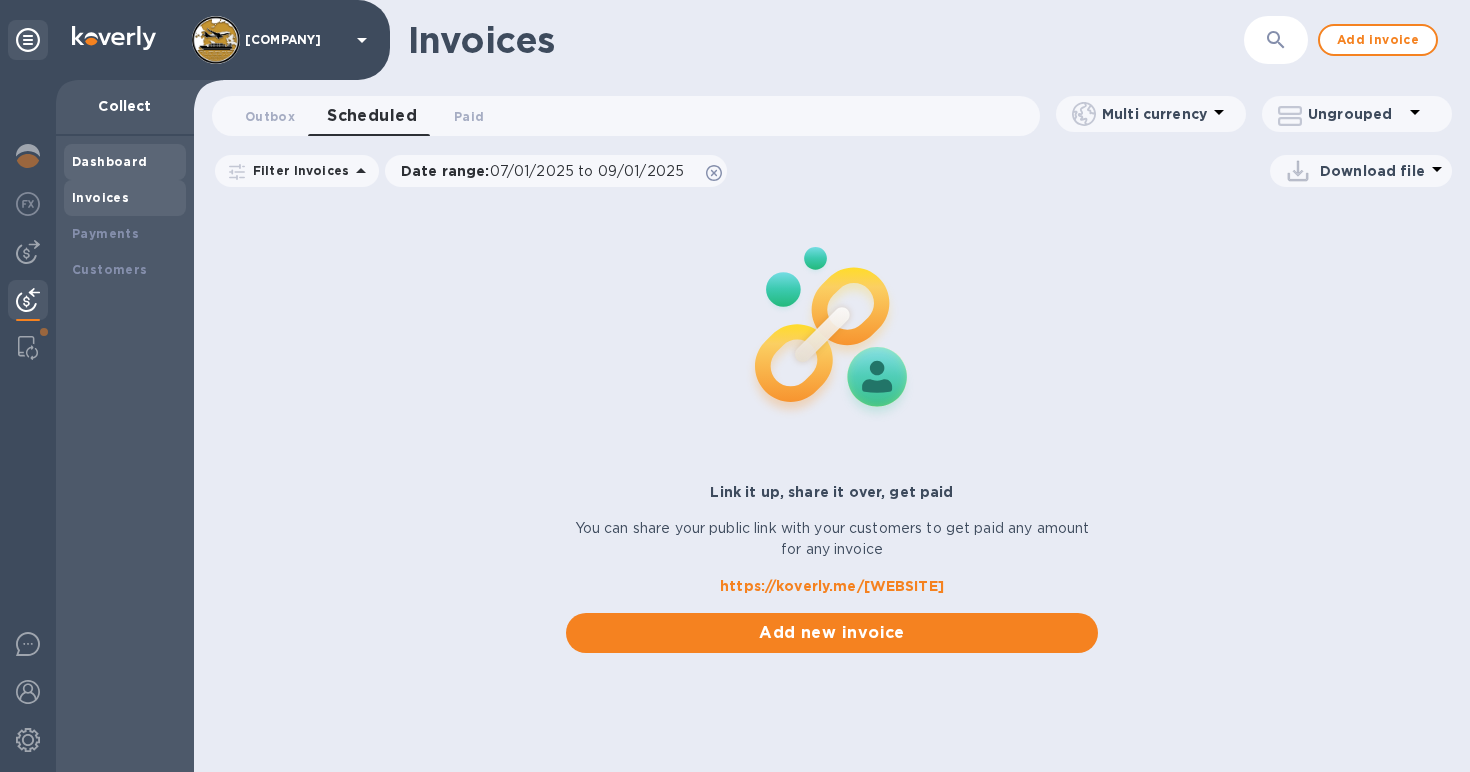 click on "Dashboard" at bounding box center (125, 162) 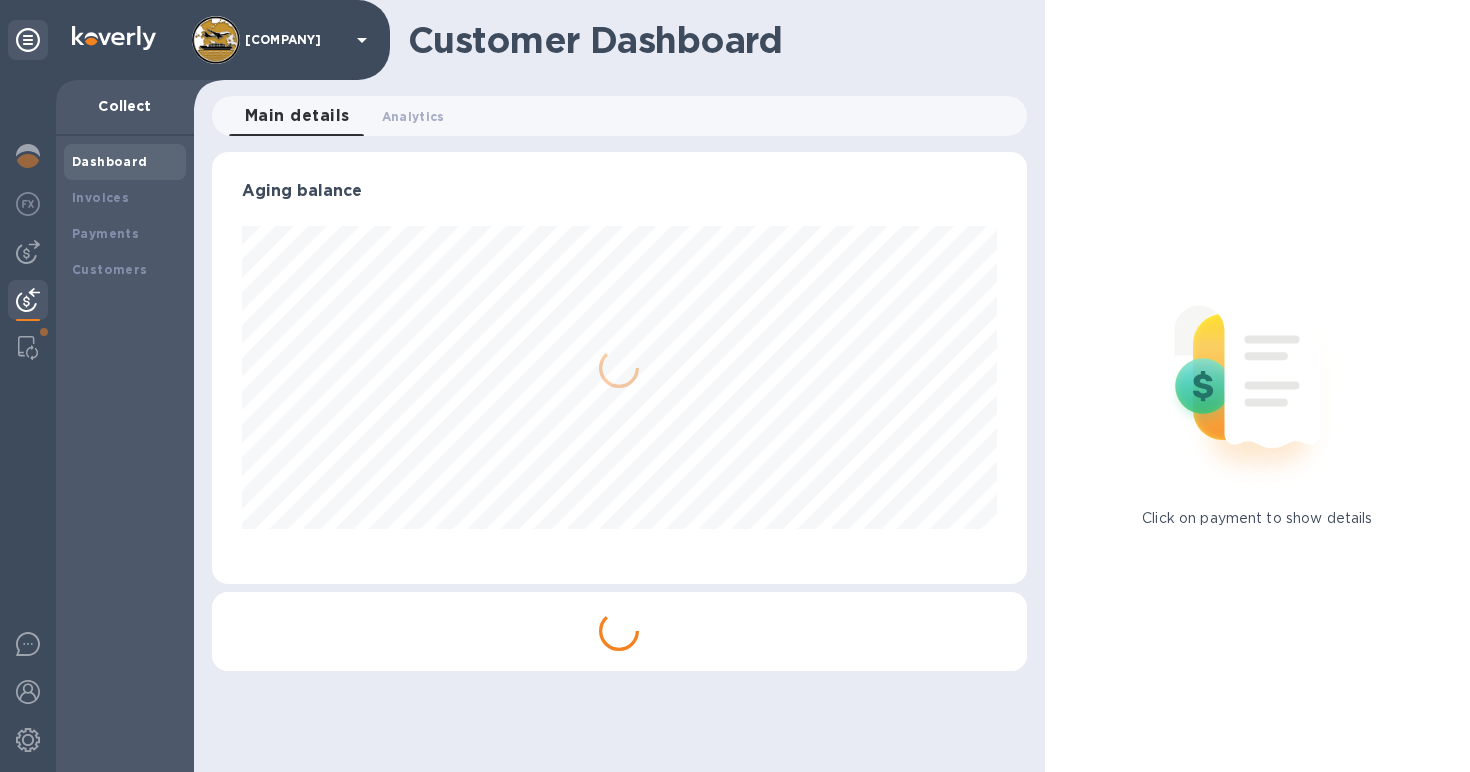 scroll, scrollTop: 999568, scrollLeft: 999185, axis: both 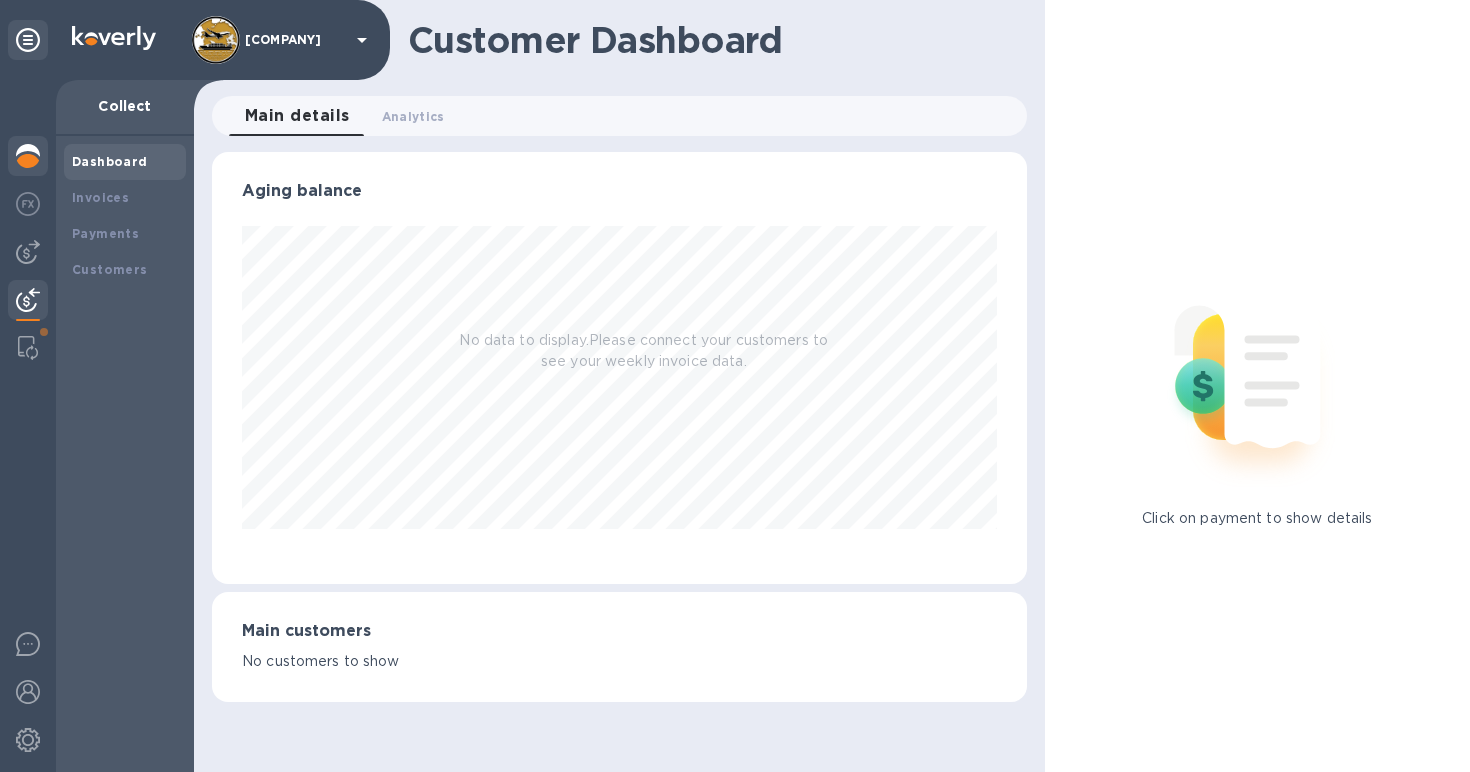 click at bounding box center [28, 158] 